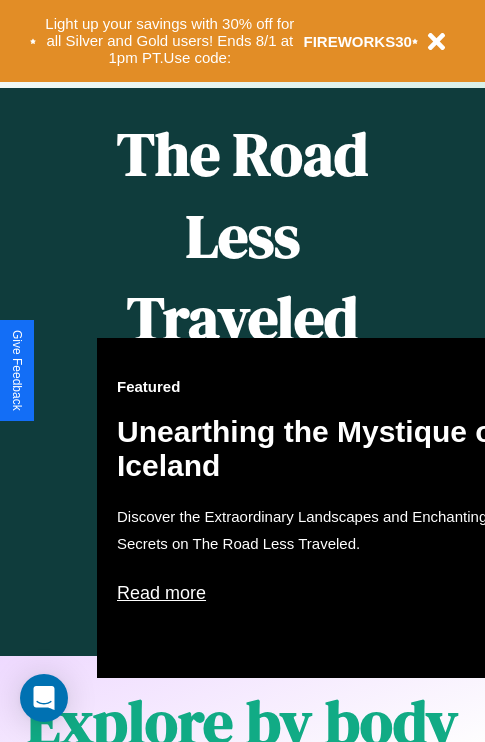 scroll, scrollTop: 817, scrollLeft: 0, axis: vertical 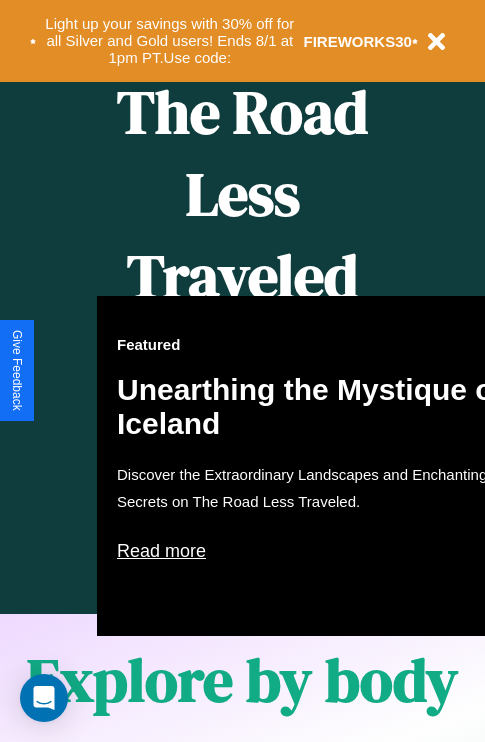 click on "Featured Unearthing the Mystique of Iceland Discover the Extraordinary Landscapes and Enchanting Secrets on The Road Less Traveled. Read more" at bounding box center (317, 466) 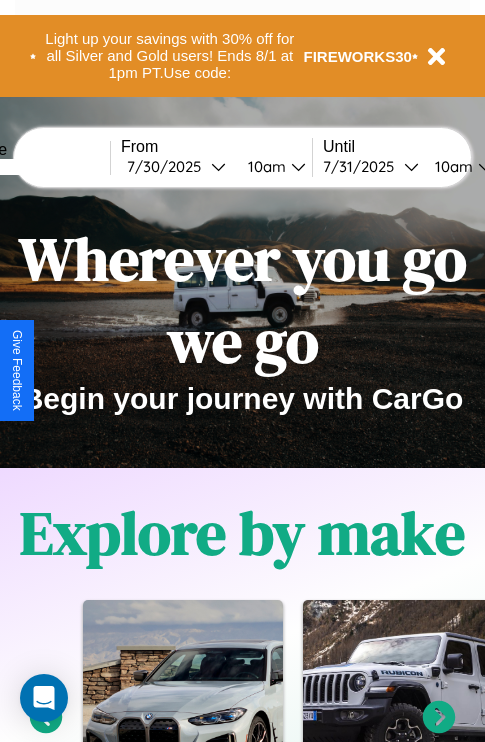 scroll, scrollTop: 0, scrollLeft: 0, axis: both 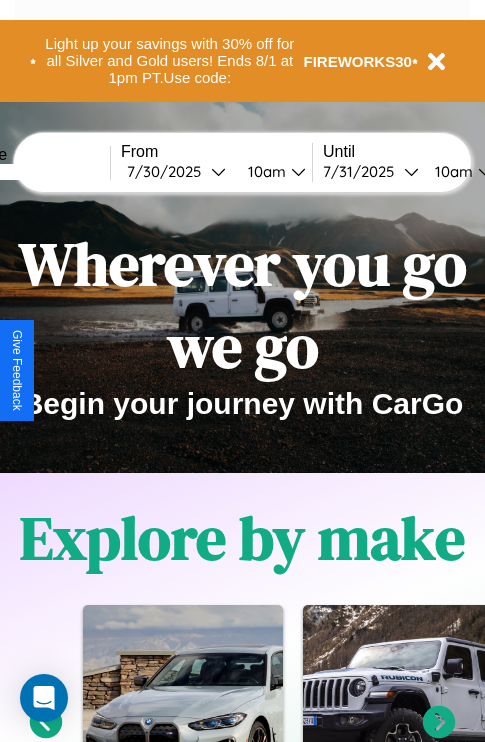 click at bounding box center [35, 172] 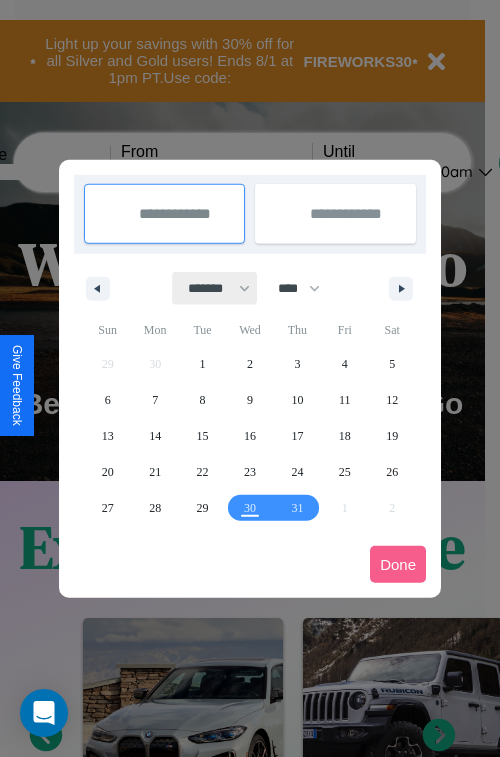 click on "******* ******** ***** ***** *** **** **** ****** ********* ******* ******** ********" at bounding box center [215, 288] 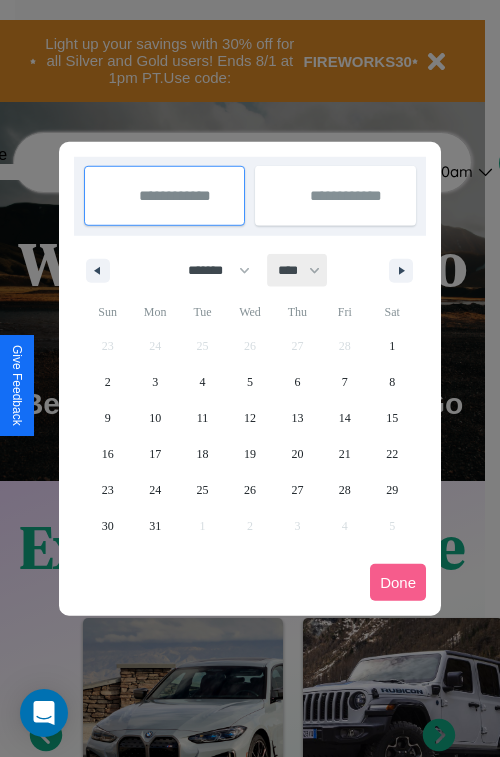 click on "**** **** **** **** **** **** **** **** **** **** **** **** **** **** **** **** **** **** **** **** **** **** **** **** **** **** **** **** **** **** **** **** **** **** **** **** **** **** **** **** **** **** **** **** **** **** **** **** **** **** **** **** **** **** **** **** **** **** **** **** **** **** **** **** **** **** **** **** **** **** **** **** **** **** **** **** **** **** **** **** **** **** **** **** **** **** **** **** **** **** **** **** **** **** **** **** **** **** **** **** **** **** **** **** **** **** **** **** **** **** **** **** **** **** **** **** **** **** **** **** ****" at bounding box center (298, 270) 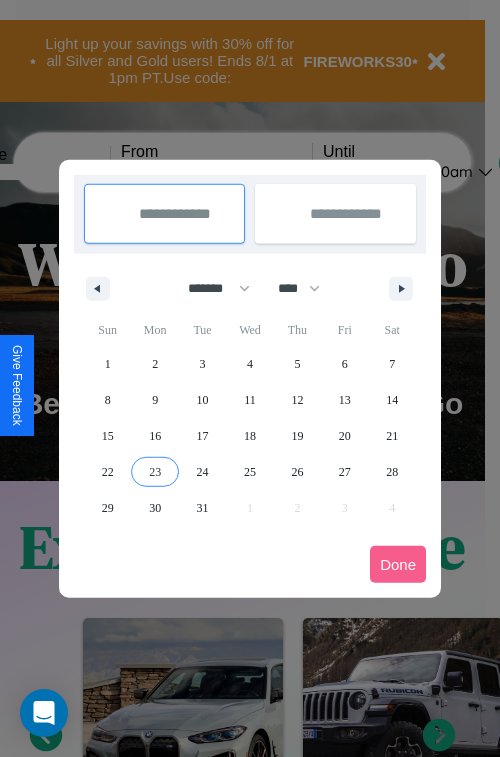click on "23" at bounding box center [155, 472] 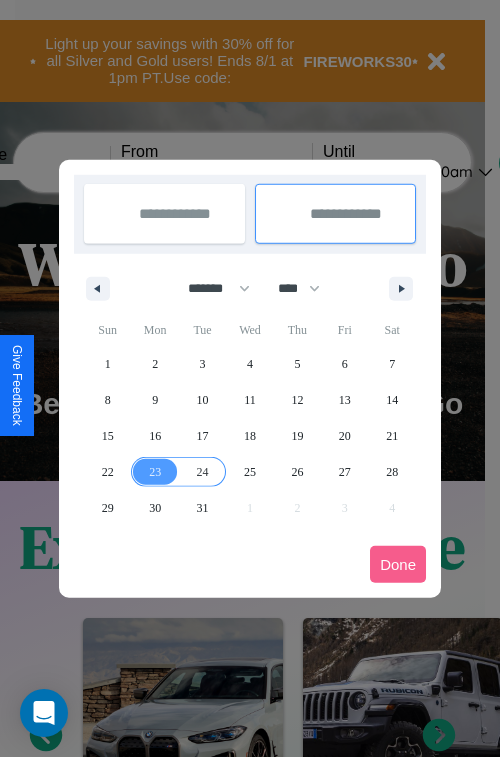 click on "24" at bounding box center [203, 472] 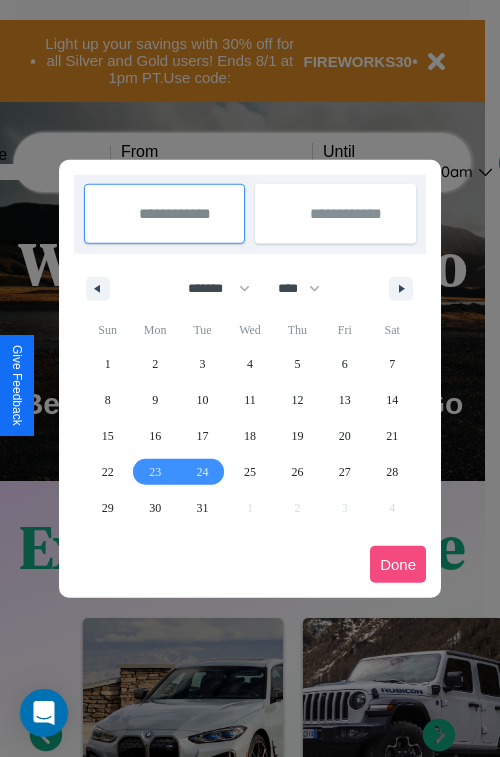 click on "Done" at bounding box center [398, 564] 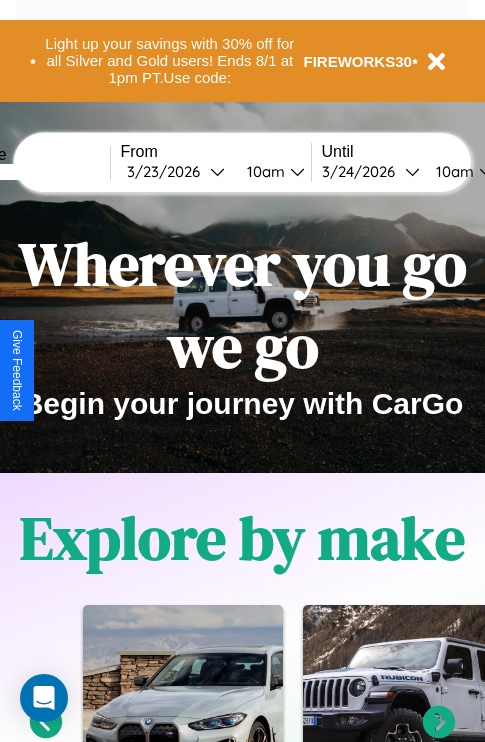 click on "10am" at bounding box center (263, 171) 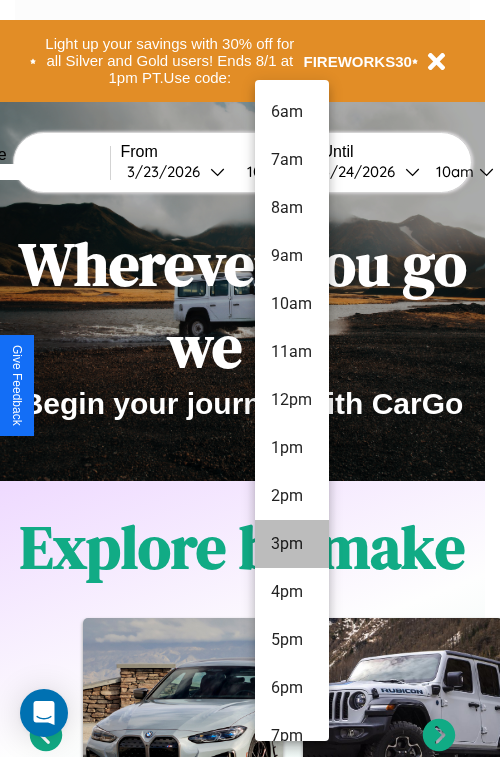 click on "3pm" at bounding box center (292, 544) 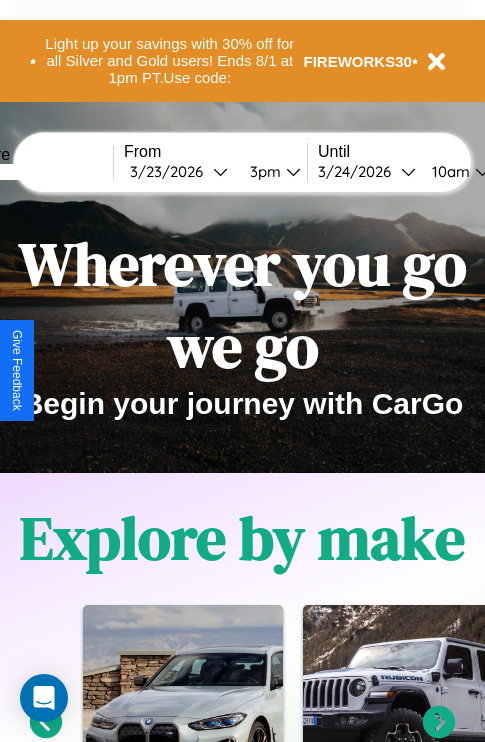scroll, scrollTop: 0, scrollLeft: 73, axis: horizontal 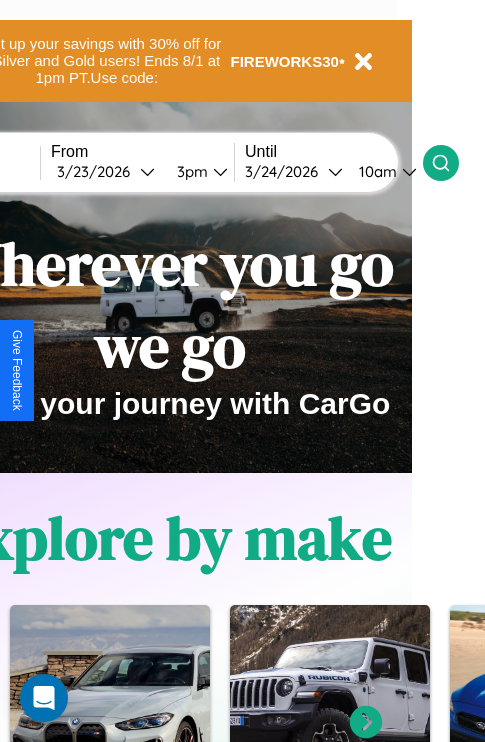 click 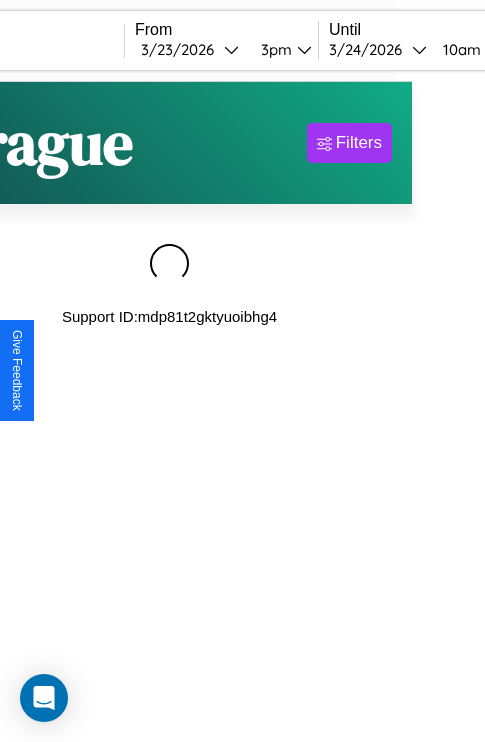 scroll, scrollTop: 0, scrollLeft: 0, axis: both 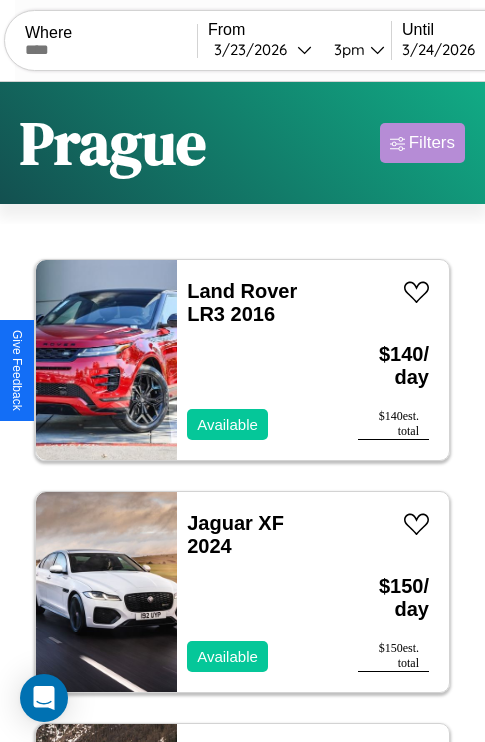 click on "Filters" at bounding box center [432, 143] 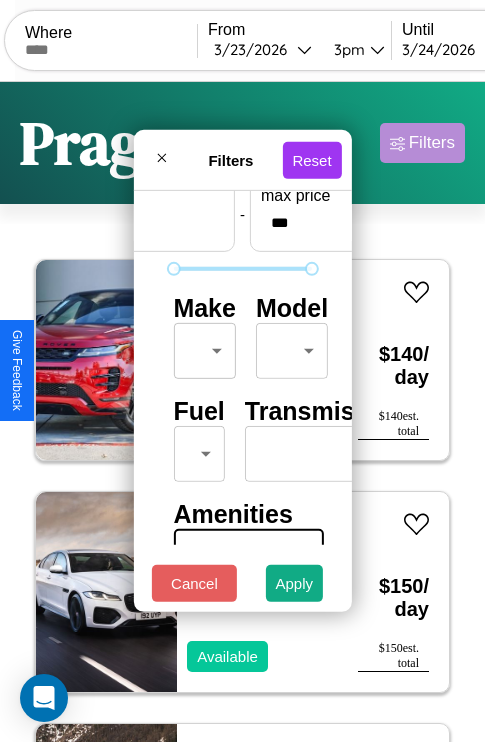 scroll, scrollTop: 162, scrollLeft: 0, axis: vertical 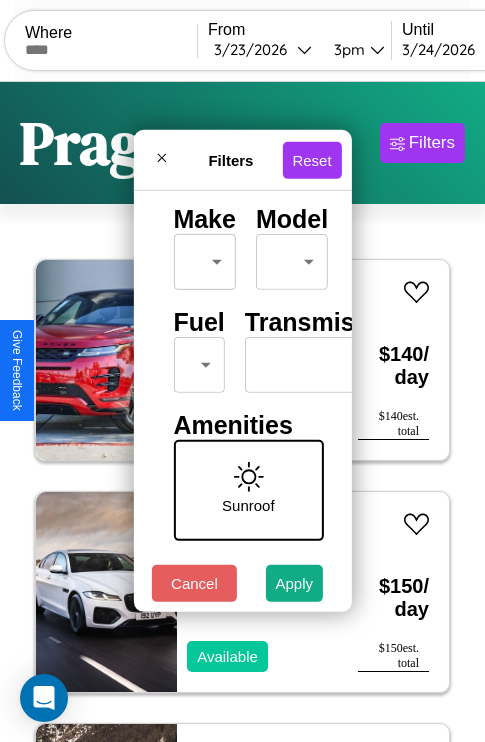 click on "CarGo Where From 3 / 23 / 2026 3pm Until 3 / 24 / 2026 10am Become a Host Login Sign Up [CITY] Filters 25  cars in this area These cars can be picked up in this city. Land Rover   LR3   2016 Available $ 140  / day $ 140  est. total Jaguar   XF   2024 Available $ 150  / day $ 150  est. total Jeep   CJ-8 Scrambler   2019 Unavailable $ 200  / day $ 200  est. total Mazda   GLC   2014 Unavailable $ 200  / day $ 200  est. total Lexus   ES   2014 Available $ 120  / day $ 120  est. total Lexus   CT   2021 Available $ 160  / day $ 160  est. total Ferrari   Testarossa   2018 Available $ 180  / day $ 180  est. total GMC   WHR   2019 Available $ 180  / day $ 180  est. total Buick   Verano   2020 Available $ 80  / day $ 80  est. total Jaguar   Vanden Plas   2014 Unavailable $ 100  / day $ 100  est. total Mazda   Mazda6   2018 Available $ 130  / day $ 130  est. total Chevrolet   HHR   2017 Available $ 140  / day $ 140  est. total Volkswagen   Phaeton   2022 Available $ 190  / day $ 190  est. total Maserati   228   2016 $ $" at bounding box center (242, 412) 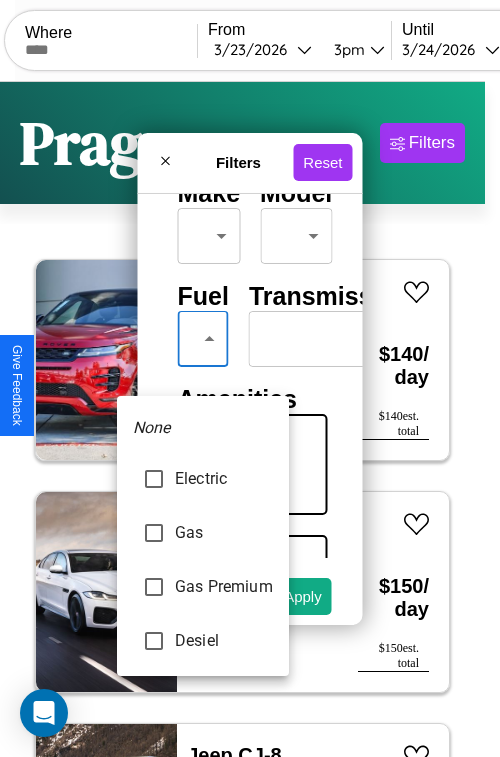 type on "********" 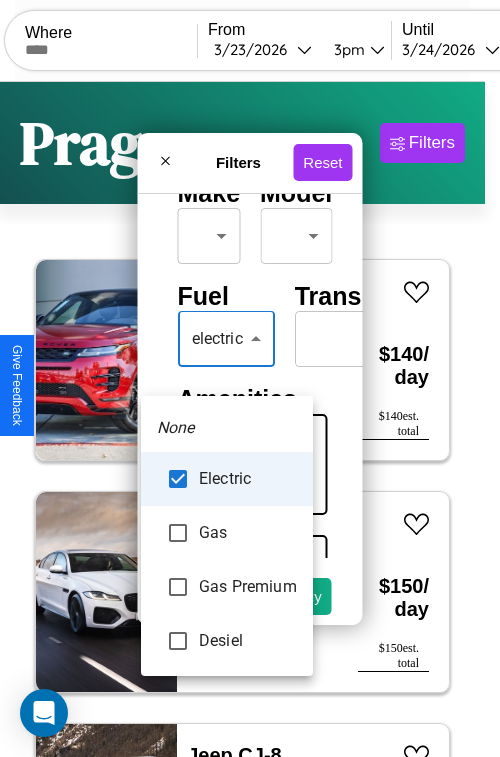 click at bounding box center (250, 378) 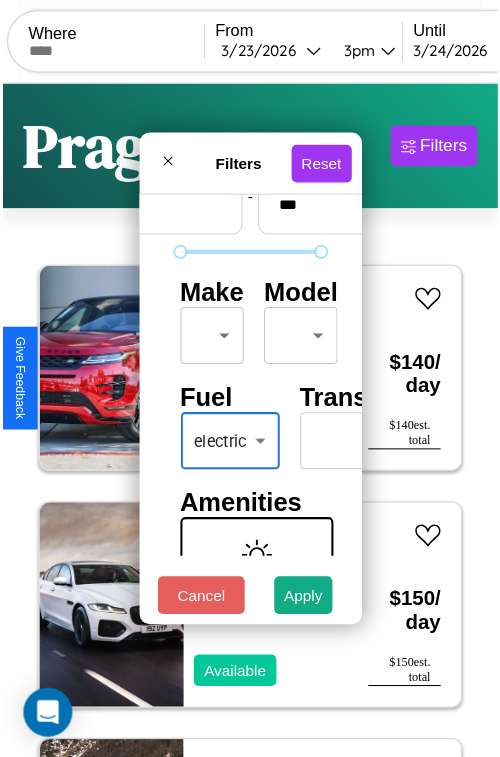 scroll, scrollTop: 59, scrollLeft: 0, axis: vertical 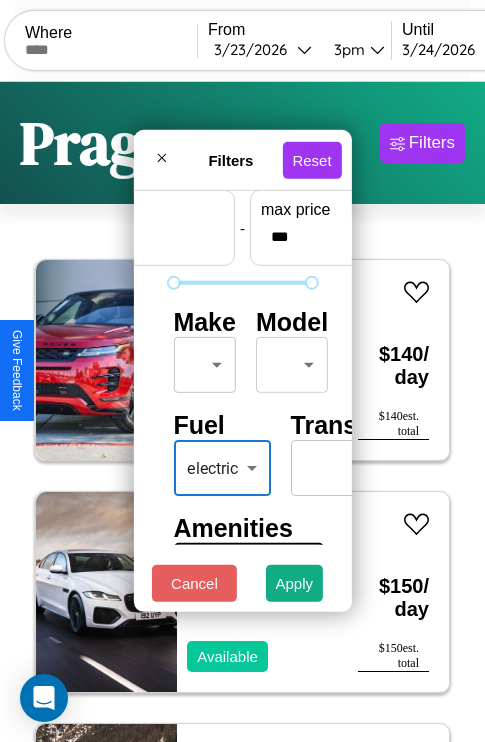 click on "CarGo Where From 3 / 23 / 2026 3pm Until 3 / 24 / 2026 10am Become a Host Login Sign Up [CITY] Filters 25  cars in this area These cars can be picked up in this city. Land Rover   LR3   2016 Available $ 140  / day $ 140  est. total Jaguar   XF   2024 Available $ 150  / day $ 150  est. total Jeep   CJ-8 Scrambler   2019 Unavailable $ 200  / day $ 200  est. total Mazda   GLC   2014 Unavailable $ 200  / day $ 200  est. total Lexus   ES   2014 Available $ 120  / day $ 120  est. total Lexus   CT   2021 Available $ 160  / day $ 160  est. total Ferrari   Testarossa   2018 Available $ 180  / day $ 180  est. total GMC   WHR   2019 Available $ 180  / day $ 180  est. total Buick   Verano   2020 Available $ 80  / day $ 80  est. total Jaguar   Vanden Plas   2014 Unavailable $ 100  / day $ 100  est. total Mazda   Mazda6   2018 Available $ 130  / day $ 130  est. total Chevrolet   HHR   2017 Available $ 140  / day $ 140  est. total Volkswagen   Phaeton   2022 Available $ 190  / day $ 190  est. total Maserati   228   2016 $ $" at bounding box center (242, 412) 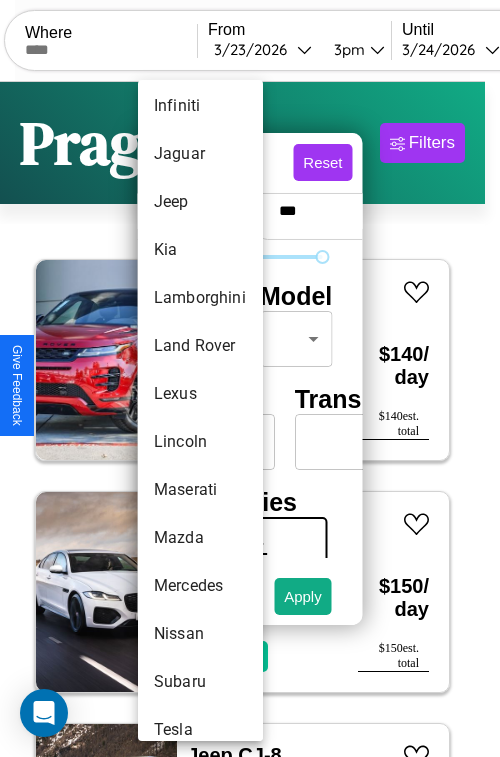scroll, scrollTop: 1083, scrollLeft: 0, axis: vertical 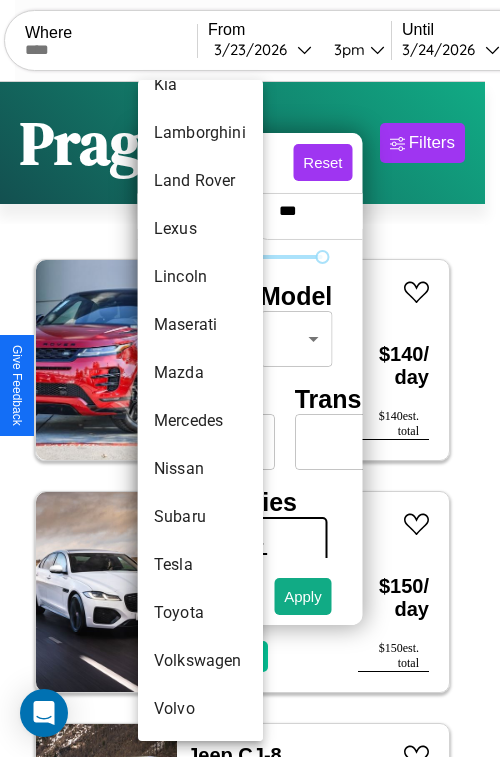 click on "Toyota" at bounding box center (200, 613) 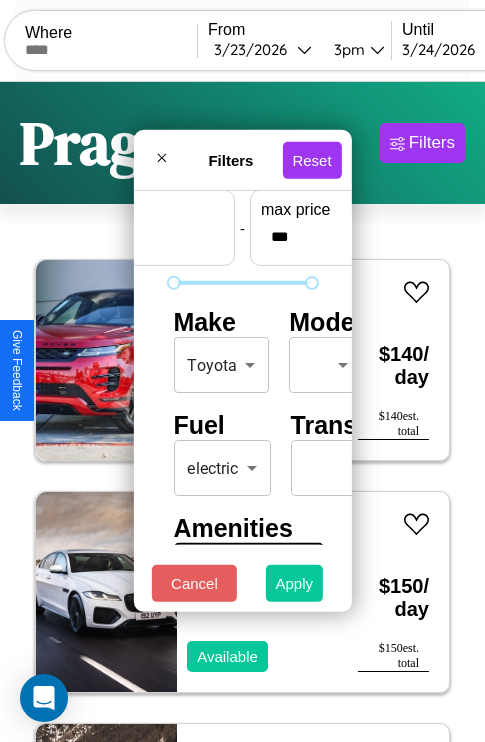 click on "Apply" at bounding box center [295, 583] 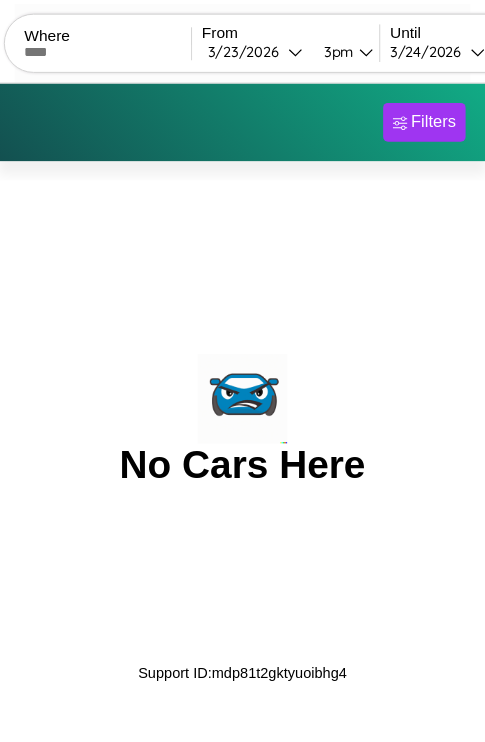 scroll, scrollTop: 0, scrollLeft: 0, axis: both 